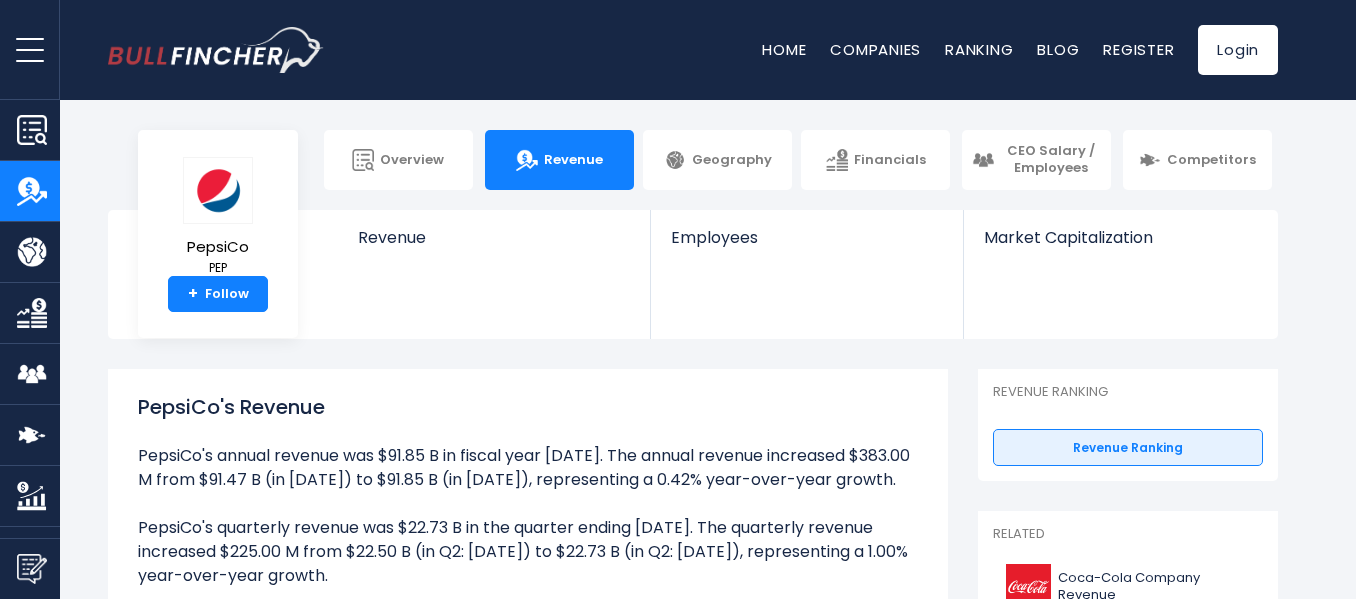 scroll, scrollTop: 0, scrollLeft: 0, axis: both 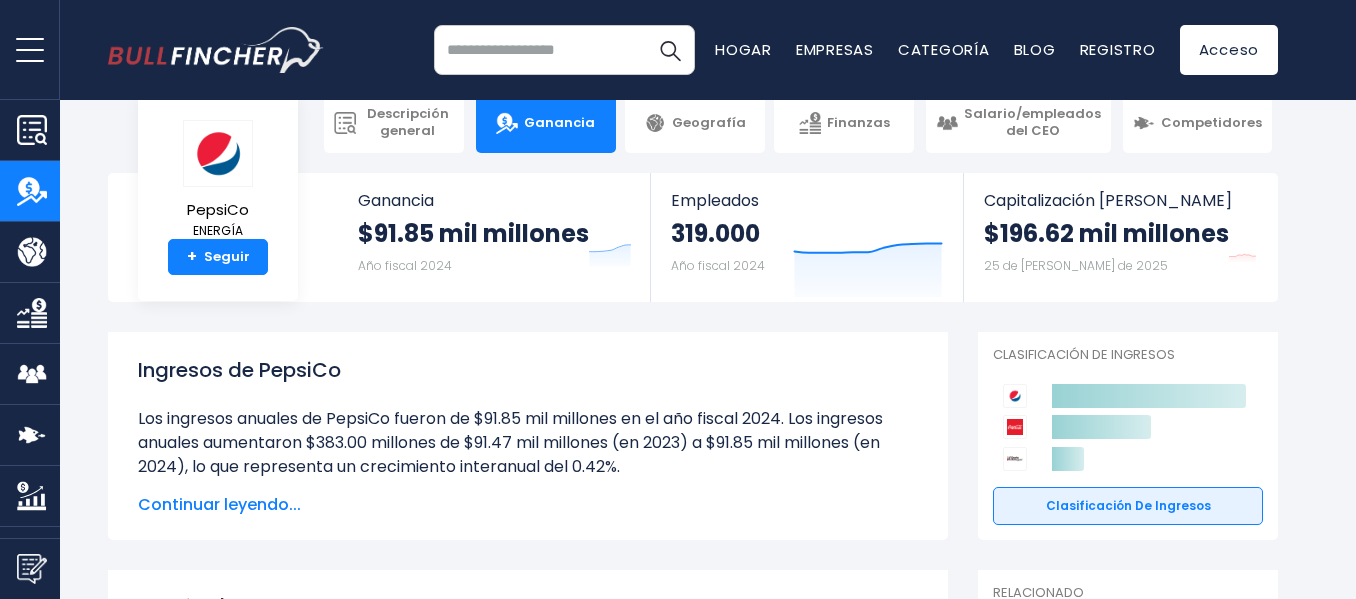 click on "Descripción general
Ganancia
Geografía" at bounding box center [678, 262] 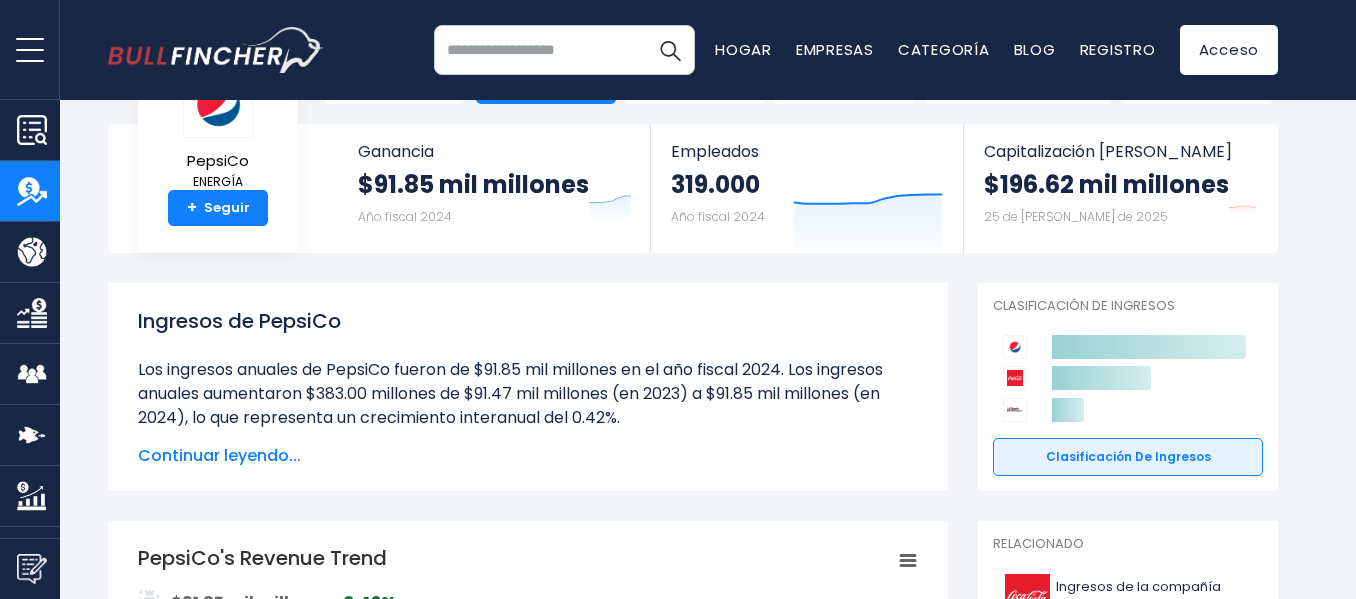 scroll, scrollTop: 74, scrollLeft: 0, axis: vertical 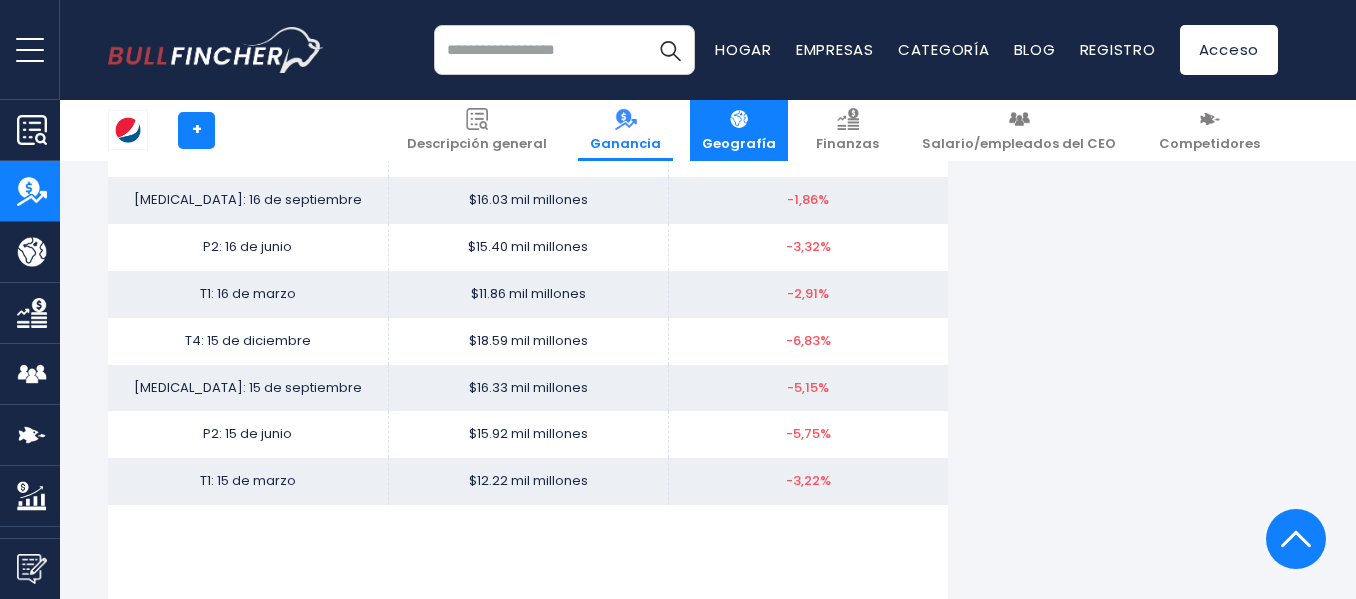 click on "Geografía" at bounding box center [739, 143] 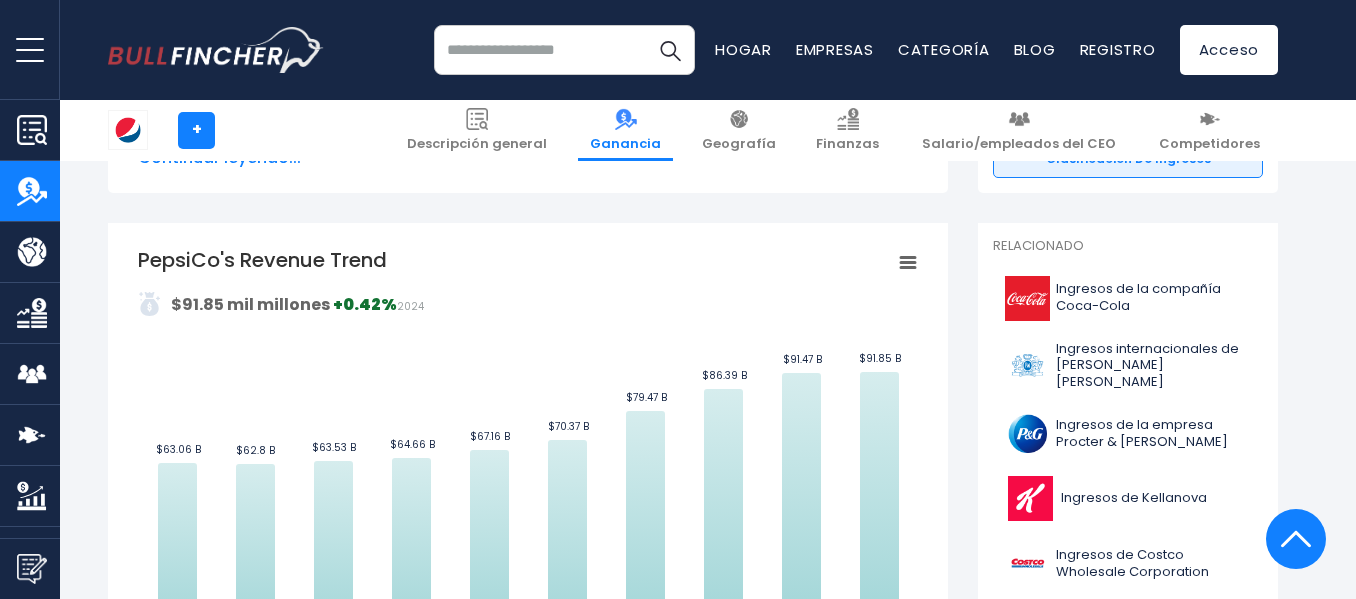scroll, scrollTop: 284, scrollLeft: 0, axis: vertical 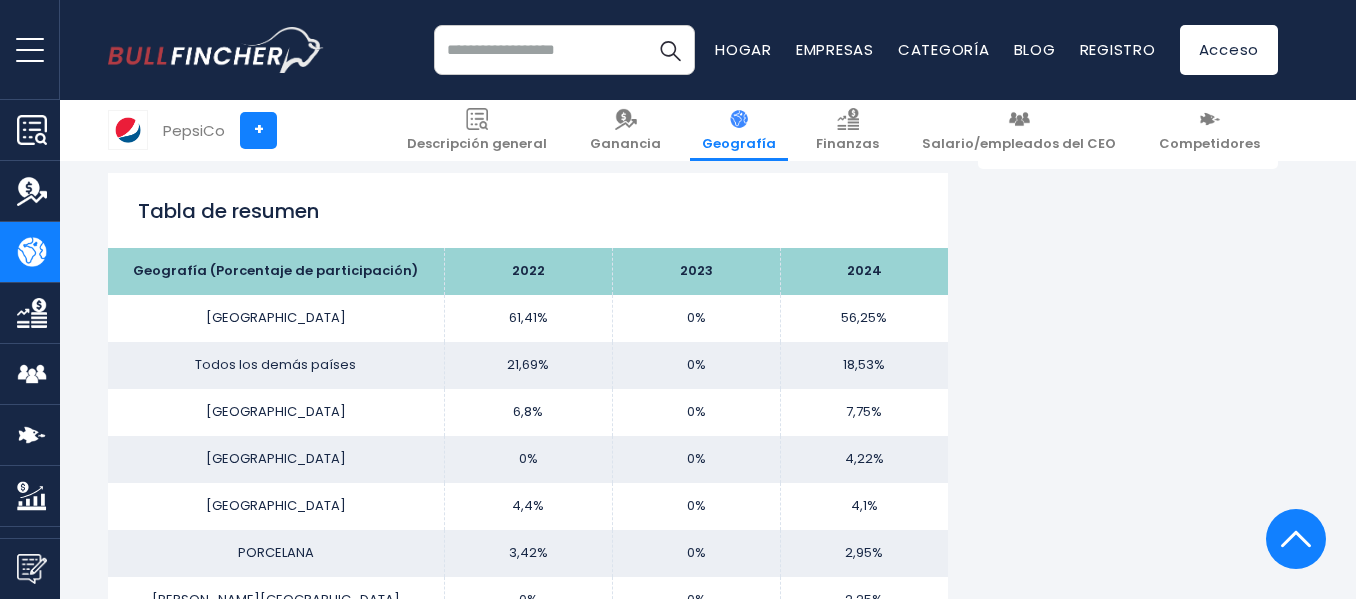 drag, startPoint x: 1362, startPoint y: 27, endPoint x: 1355, endPoint y: 135, distance: 108.226616 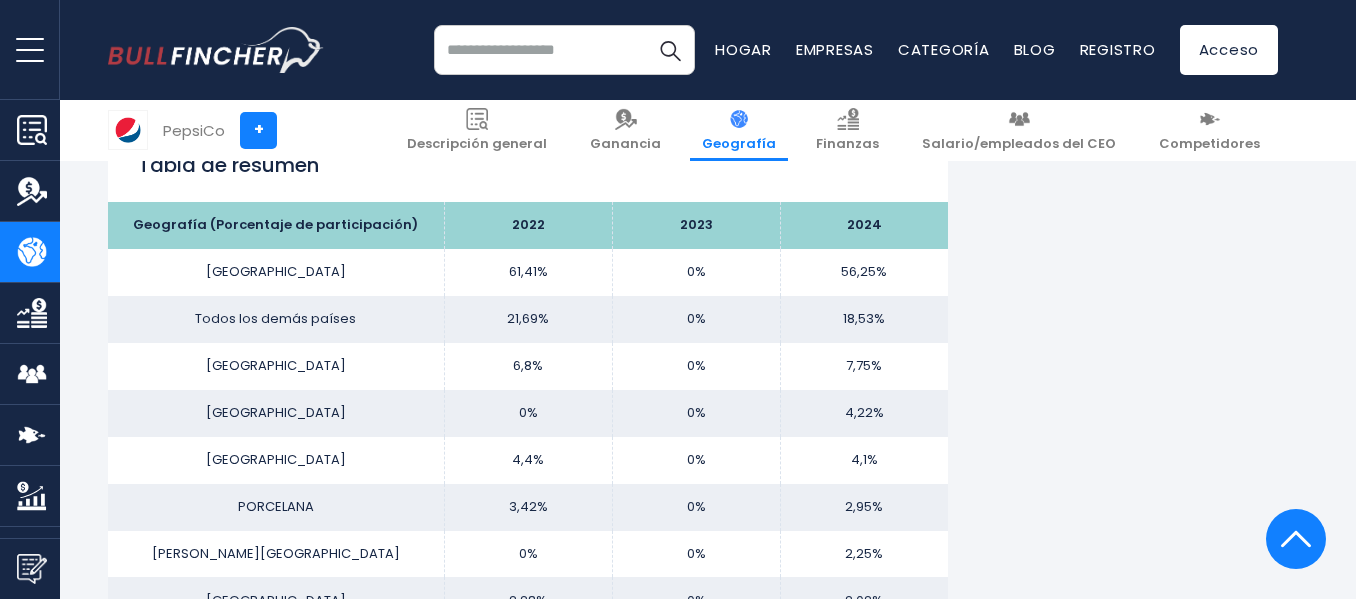 scroll, scrollTop: 1316, scrollLeft: 0, axis: vertical 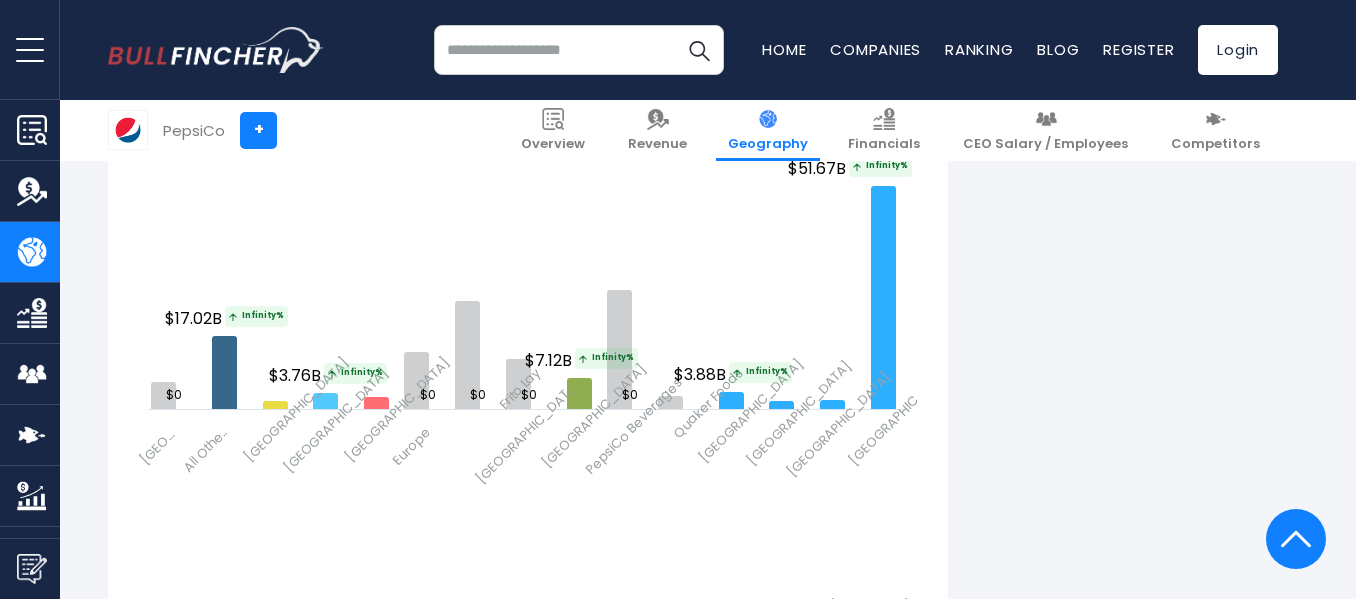 click on "PepsiCo's Revenue by Region
In fiscal year [DATE],
PepsiCo's
revenue by geographical region are as follows:
All Other Countries:
$17.02 B
[GEOGRAPHIC_DATA]:
$1.77 B
[GEOGRAPHIC_DATA]: [GEOGRAPHIC_DATA]: [GEOGRAPHIC_DATA]: [GEOGRAPHIC_DATA]: [GEOGRAPHIC_DATA]: 21.69 %" at bounding box center [693, 42] 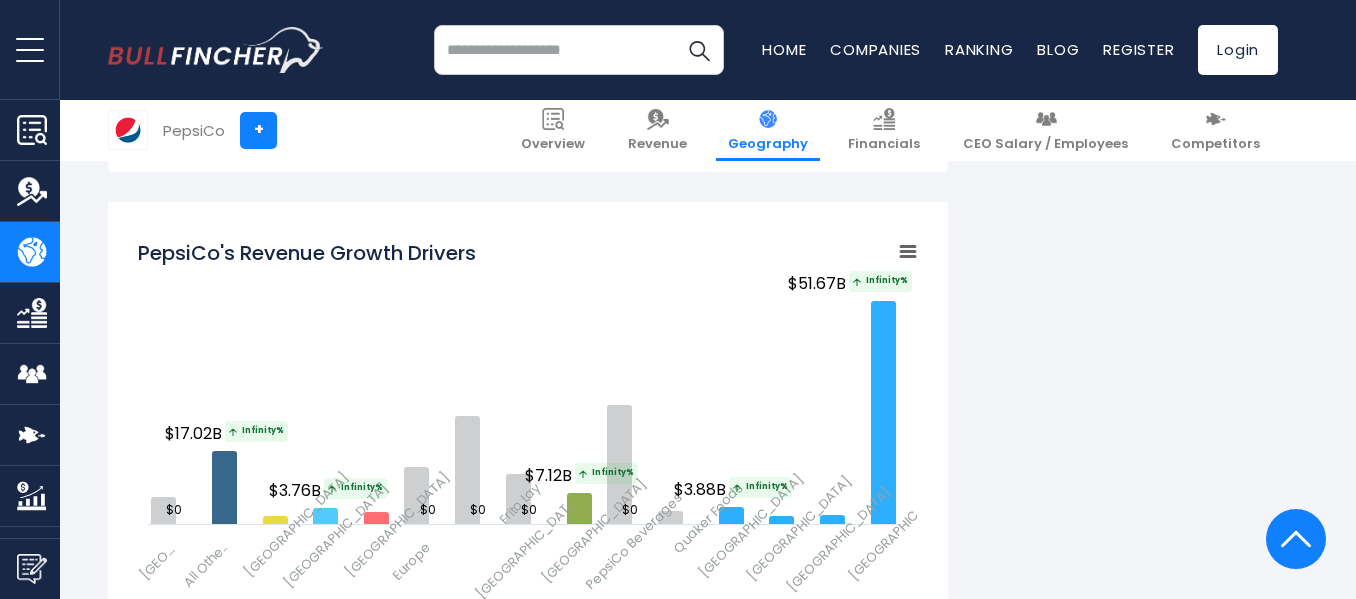 scroll, scrollTop: 2863, scrollLeft: 0, axis: vertical 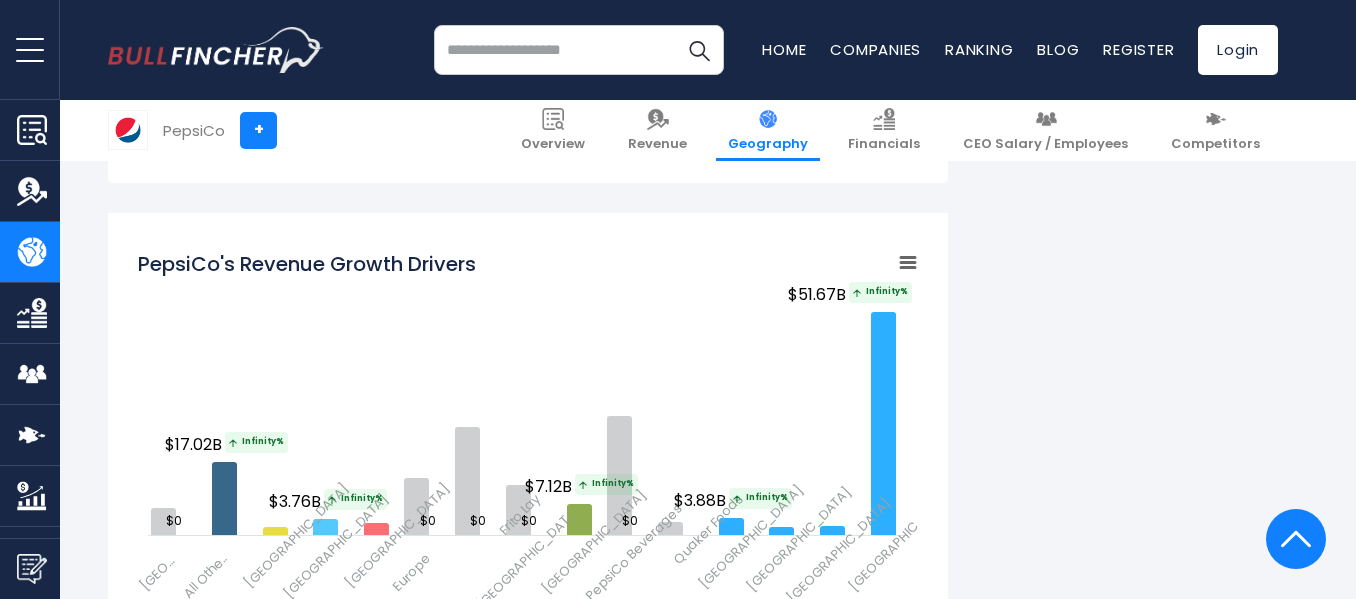 click 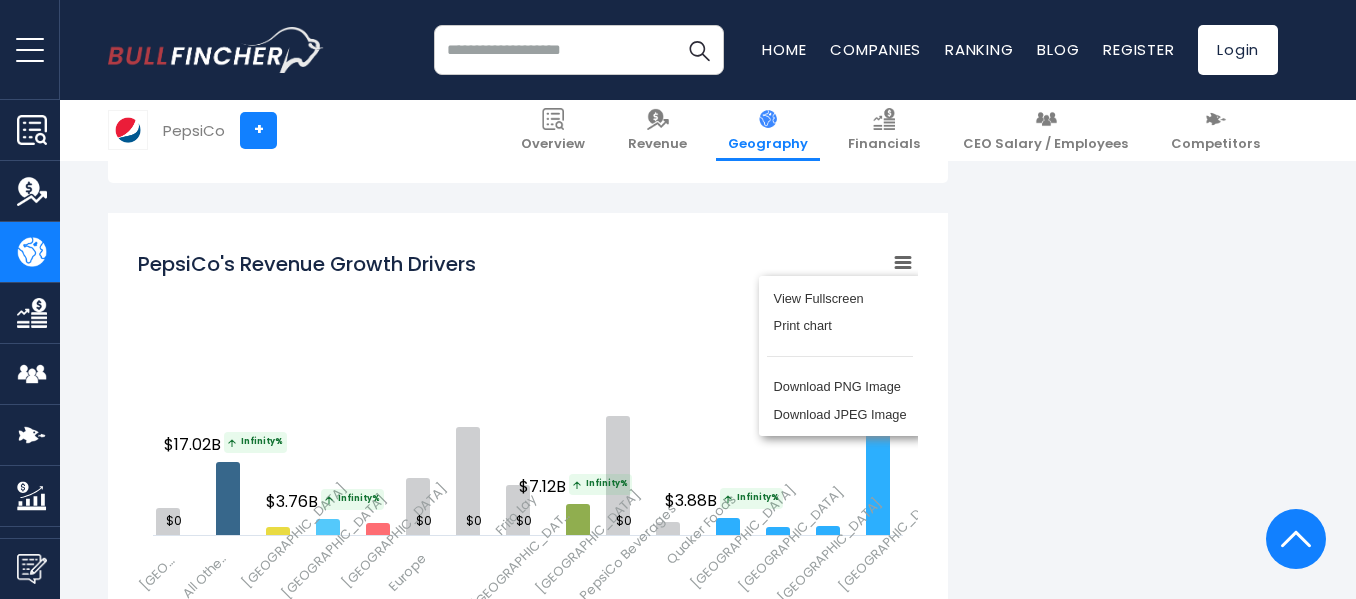 click on "View Fullscreen Print chart Download PNG Image Download JPEG Image" at bounding box center (840, 356) 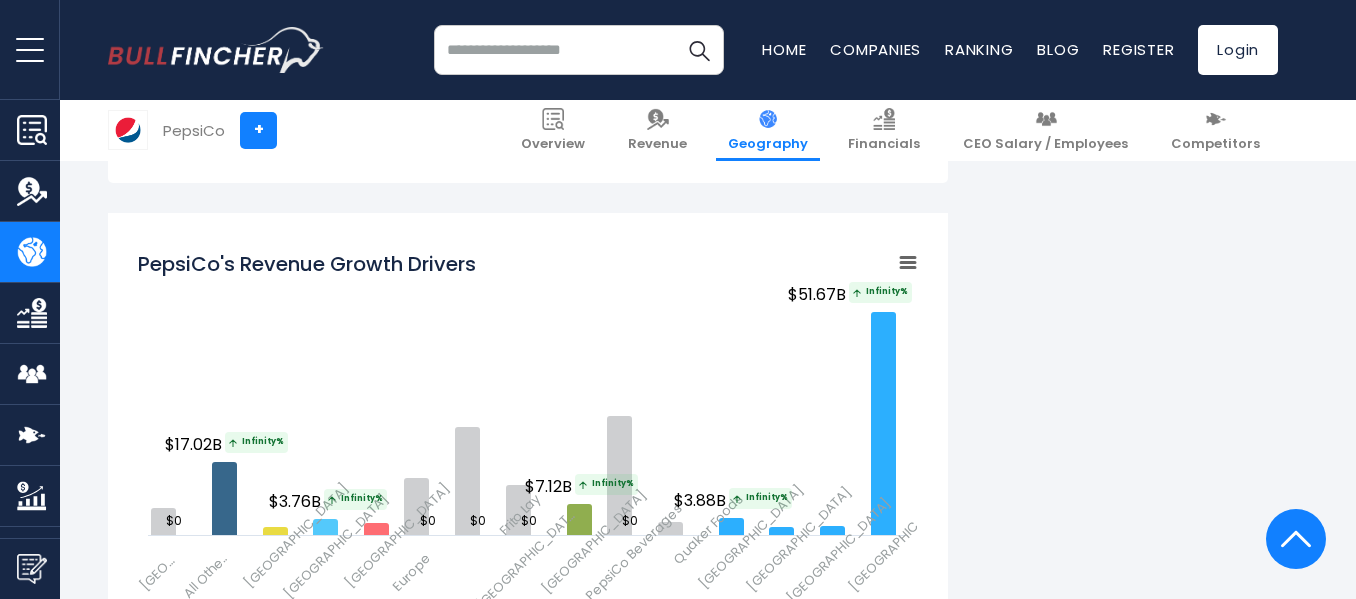 click 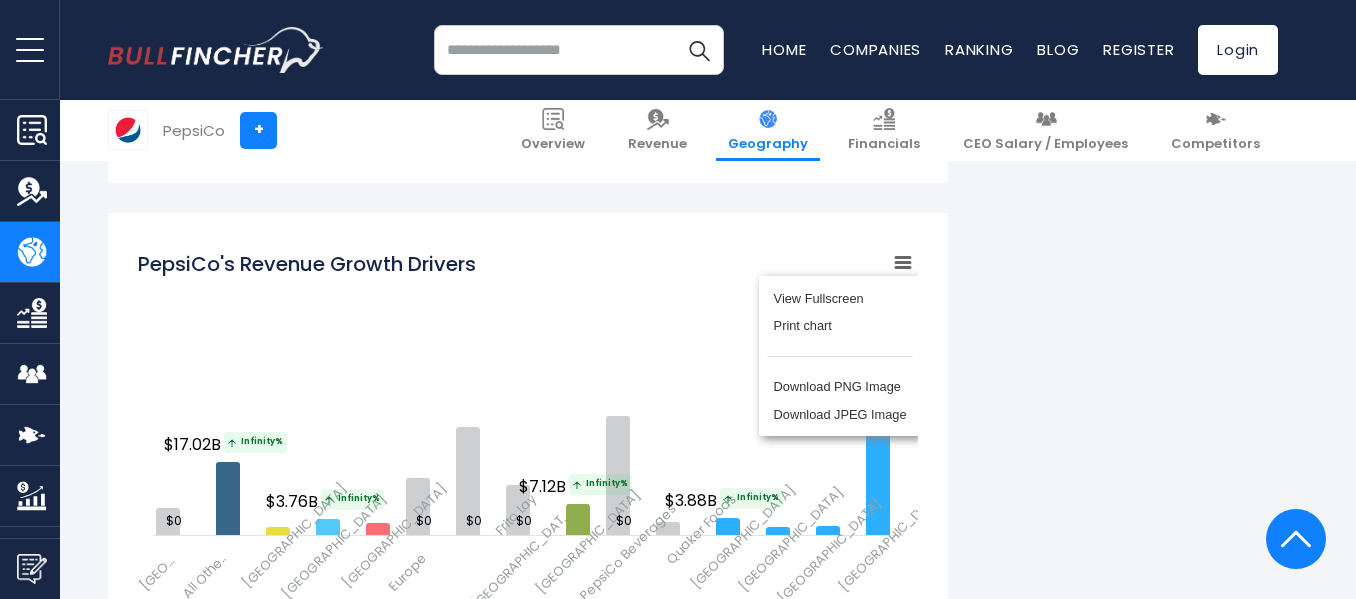 click on "PepsiCo's Revenue by Region
In fiscal year 2024,
PepsiCo's
revenue by geographical region are as follows:
All Other Countries:
$17.02 B
BRAZIL:
$1.77 B
CANADA: CHINA: MEXICO: Russia: SOUTH AFRICA: 21.69 %" at bounding box center (693, 168) 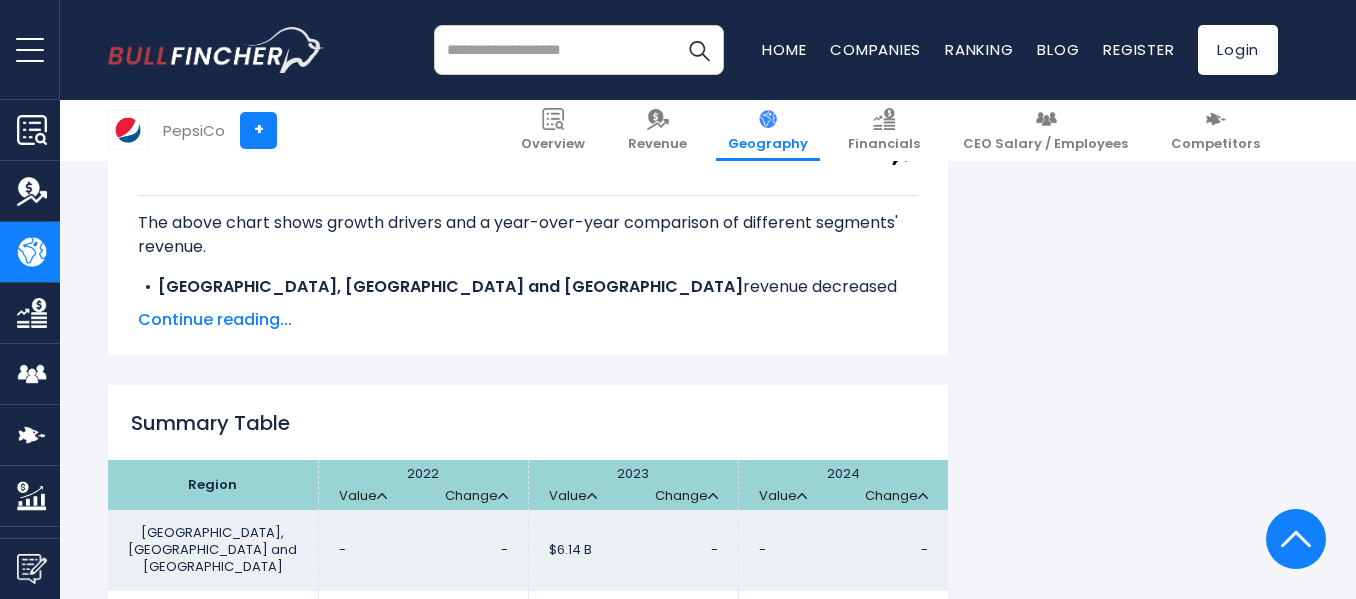scroll, scrollTop: 3565, scrollLeft: 0, axis: vertical 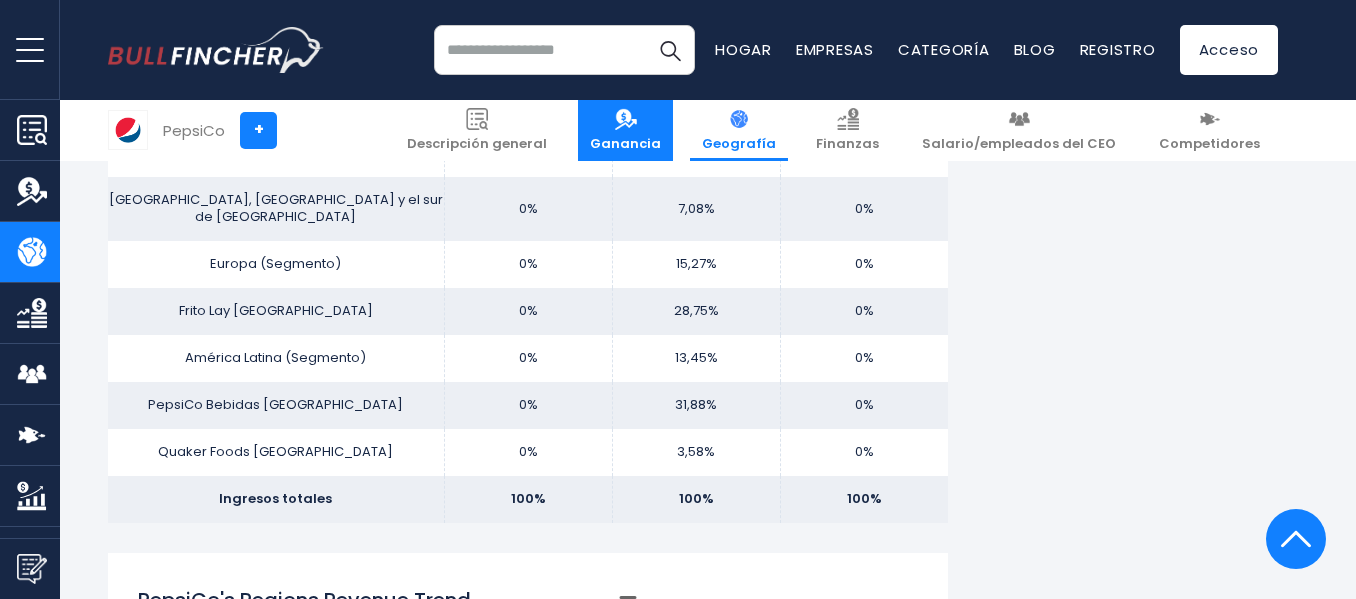 click on "Ganancia" at bounding box center [625, 143] 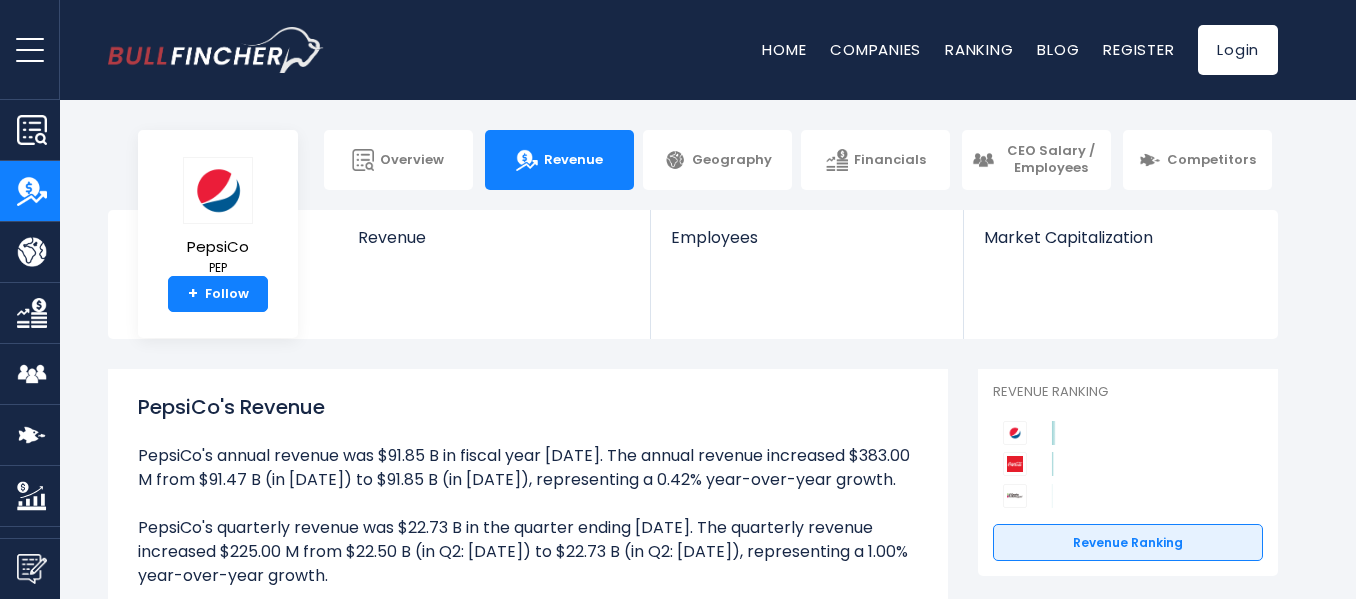 scroll, scrollTop: 0, scrollLeft: 0, axis: both 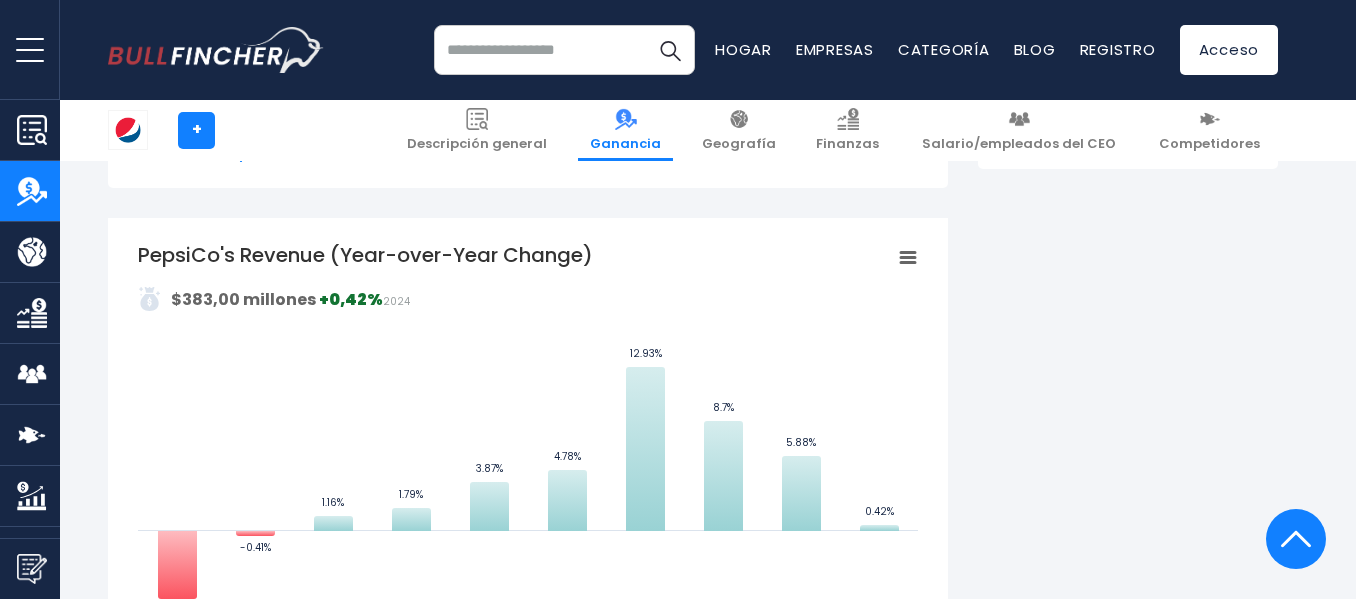 click on "Ingresos de PepsiCo
Los ingresos anuales de PepsiCo fueron de $91.85 mil millones en el año fiscal 2024. Los ingresos anuales aumentaron $383.00 millones de $91.47 mil millones (en 2023) a $91.85 mil millones (en 2024), lo que representa un crecimiento interanual del 0.42%.
En los últimos 10 años (2015 - 2024):
por segmento" at bounding box center (693, 2087) 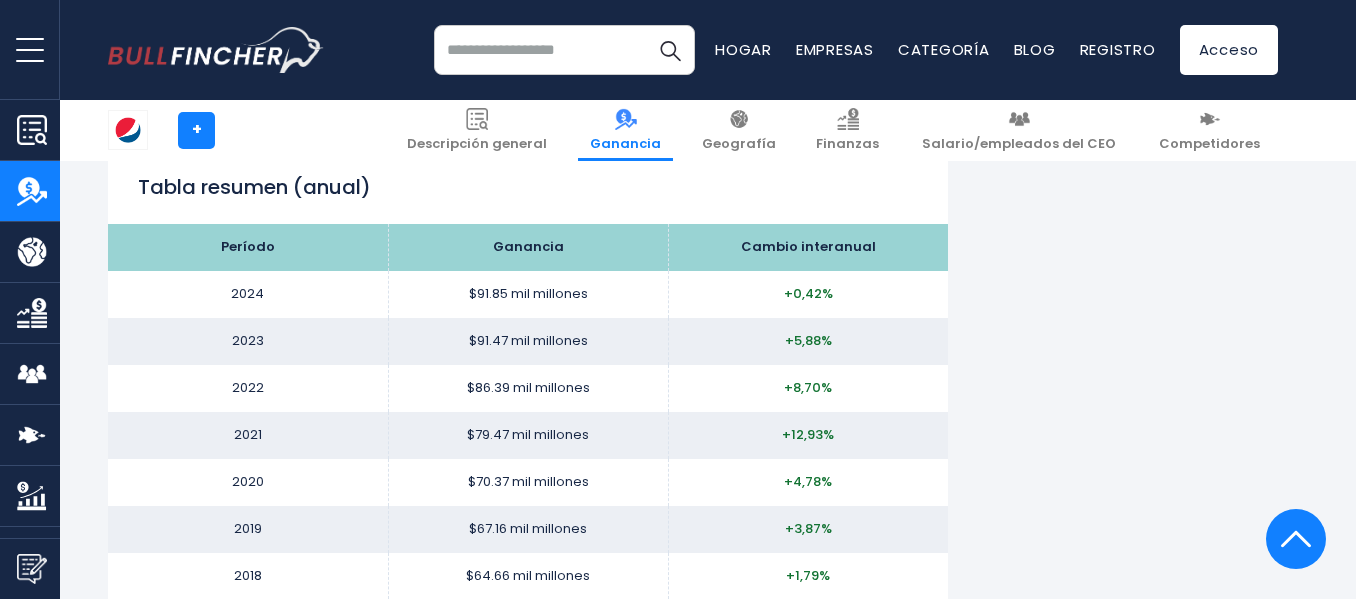 scroll, scrollTop: 1925, scrollLeft: 0, axis: vertical 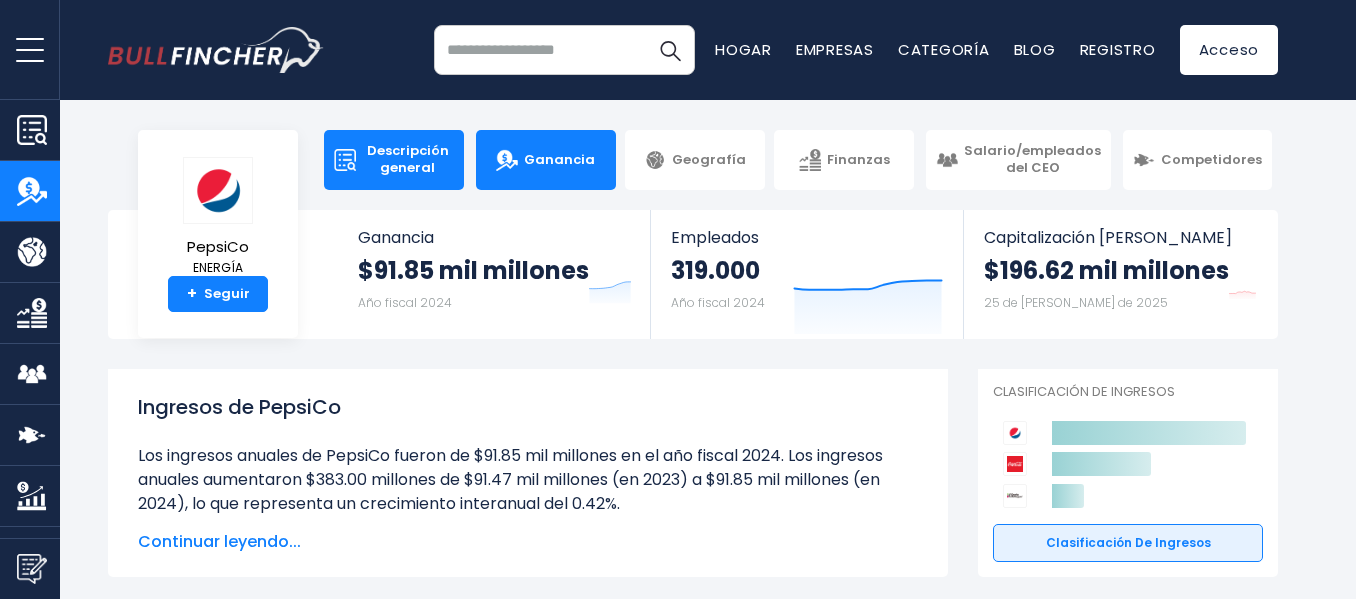 click on "Descripción general" at bounding box center [408, 159] 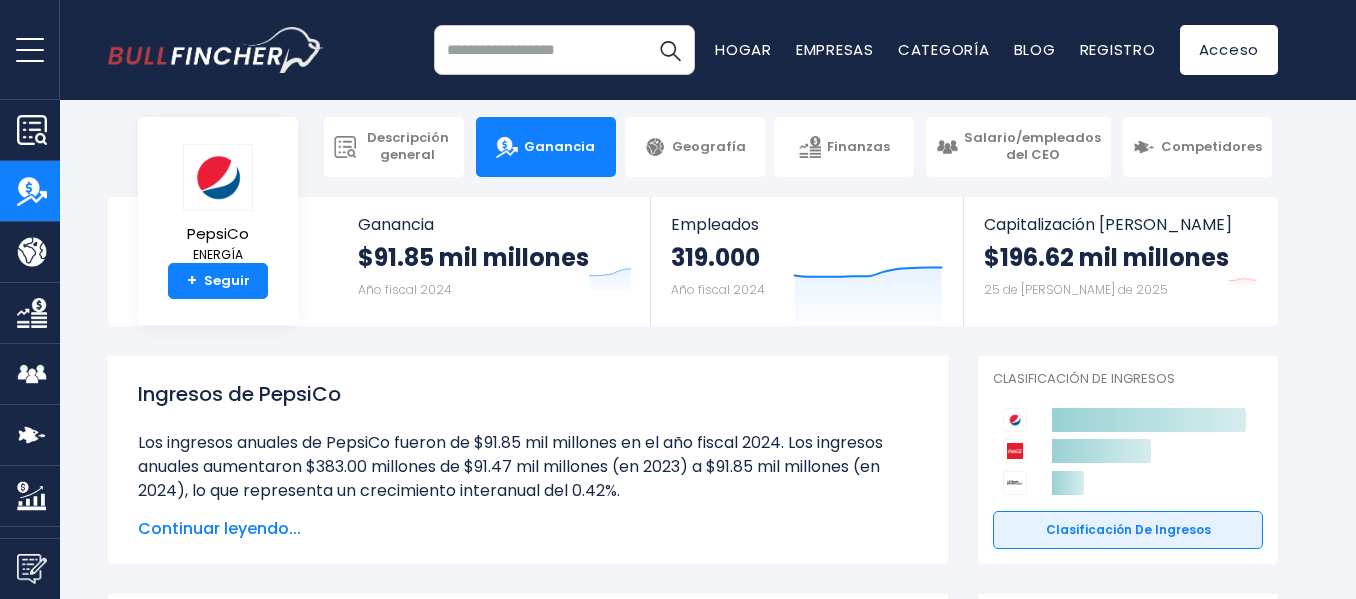 scroll, scrollTop: 0, scrollLeft: 0, axis: both 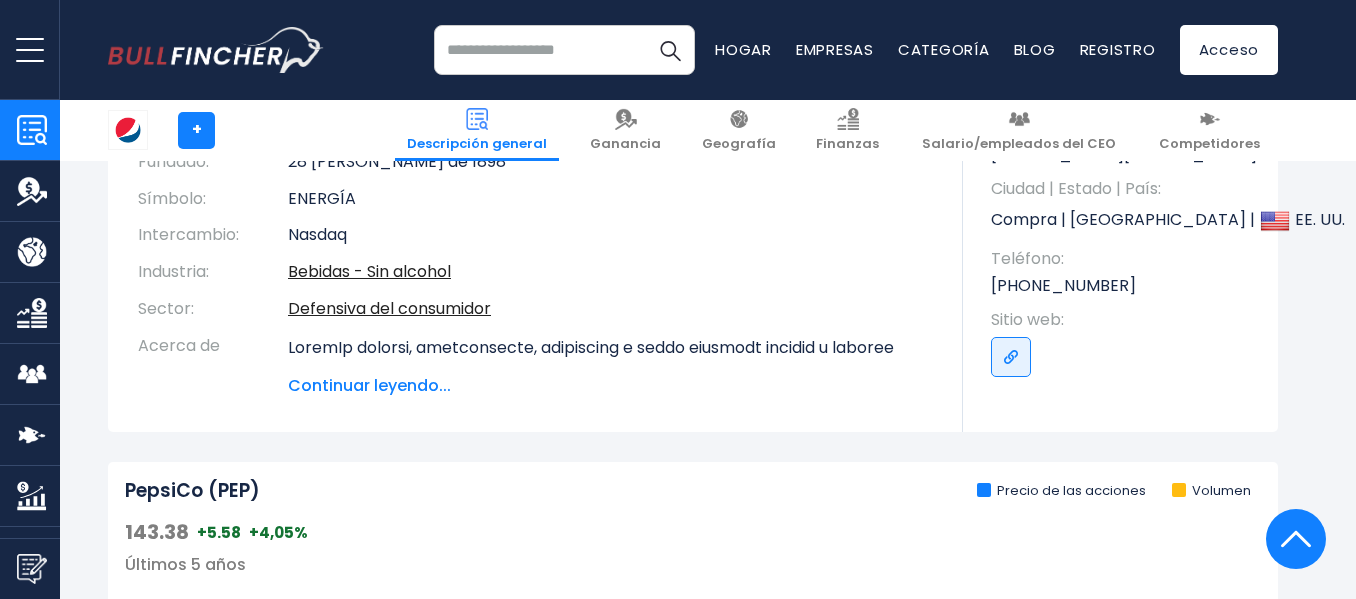 click on "Continuar leyendo..." at bounding box center (369, 385) 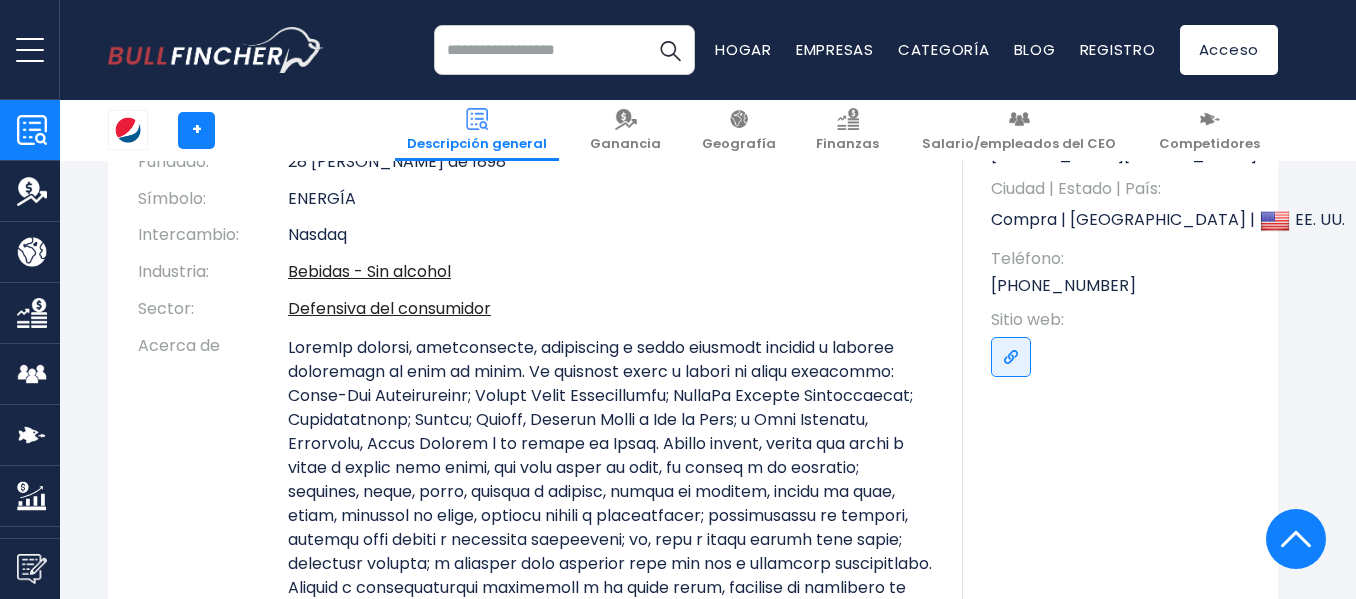 scroll, scrollTop: 393, scrollLeft: 0, axis: vertical 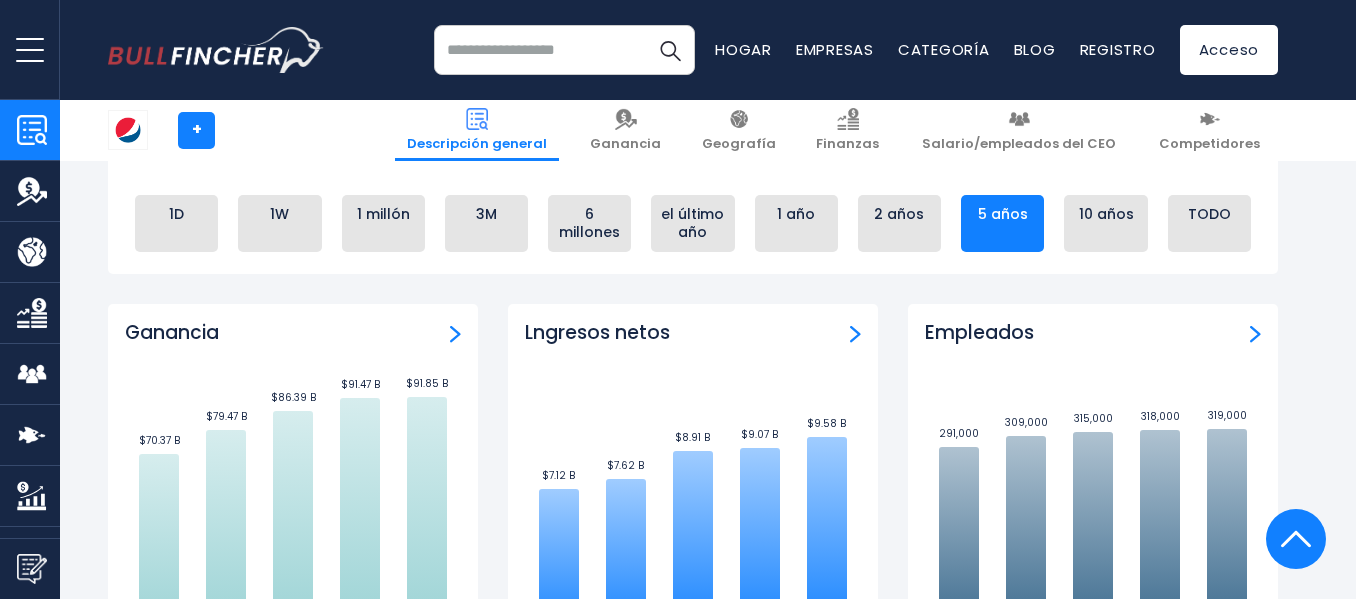 drag, startPoint x: 1352, startPoint y: 134, endPoint x: 1351, endPoint y: 182, distance: 48.010414 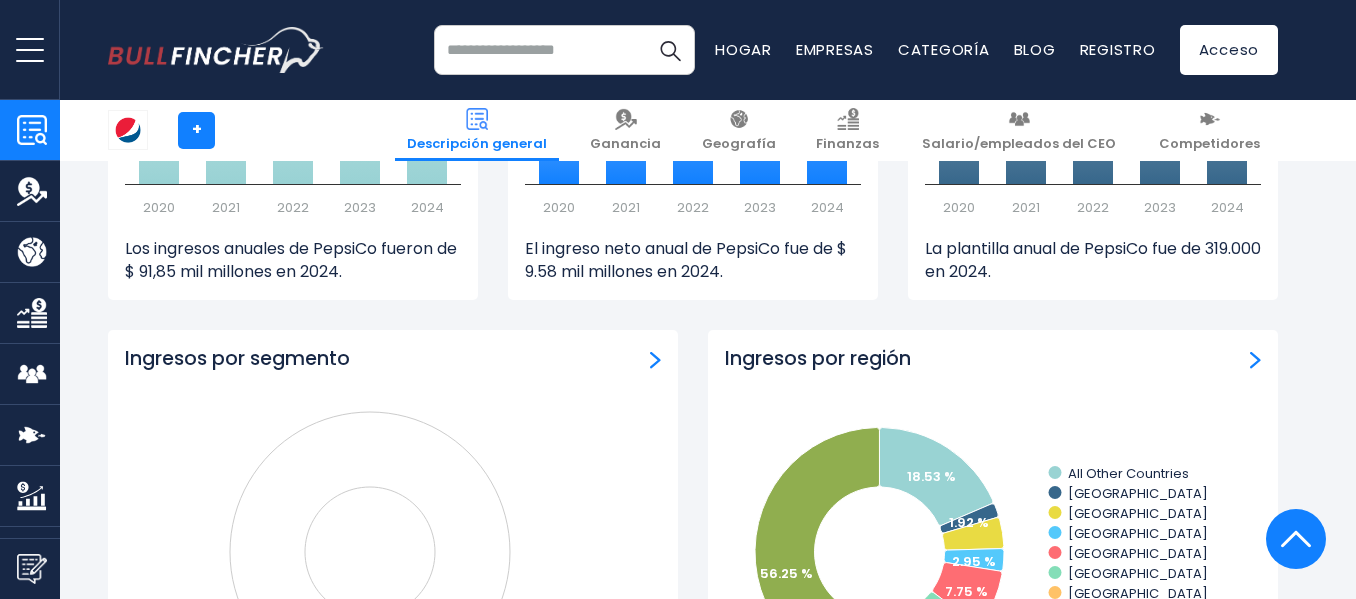 scroll, scrollTop: 2073, scrollLeft: 0, axis: vertical 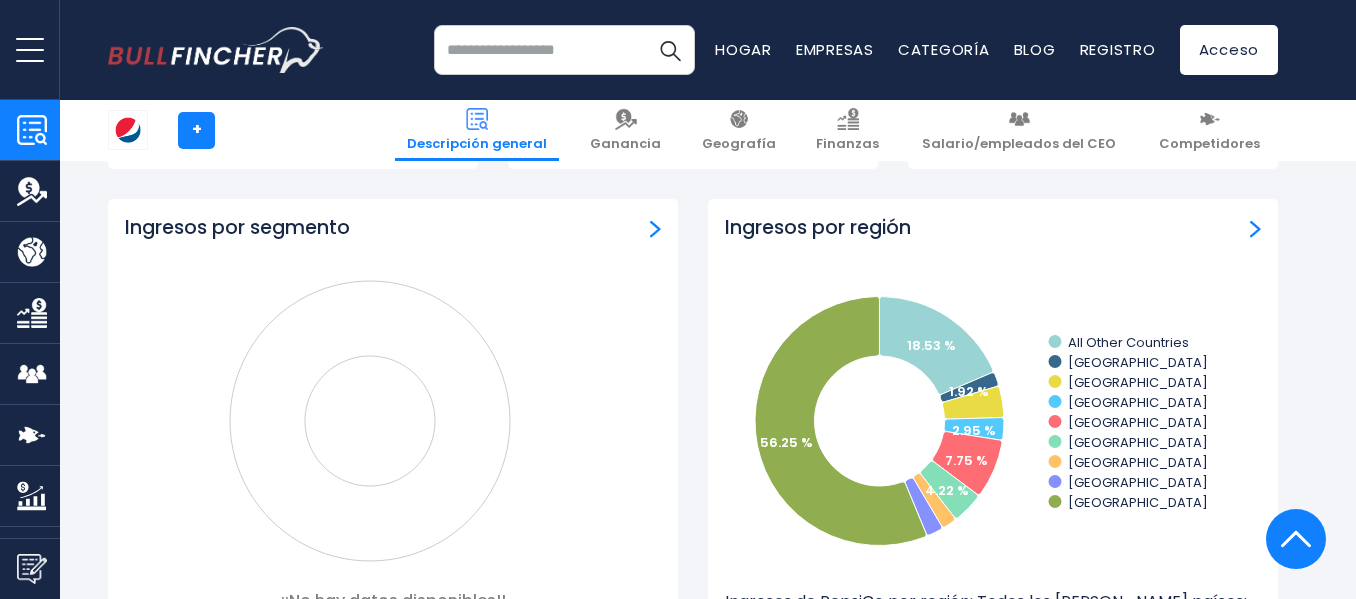 click at bounding box center (1255, 229) 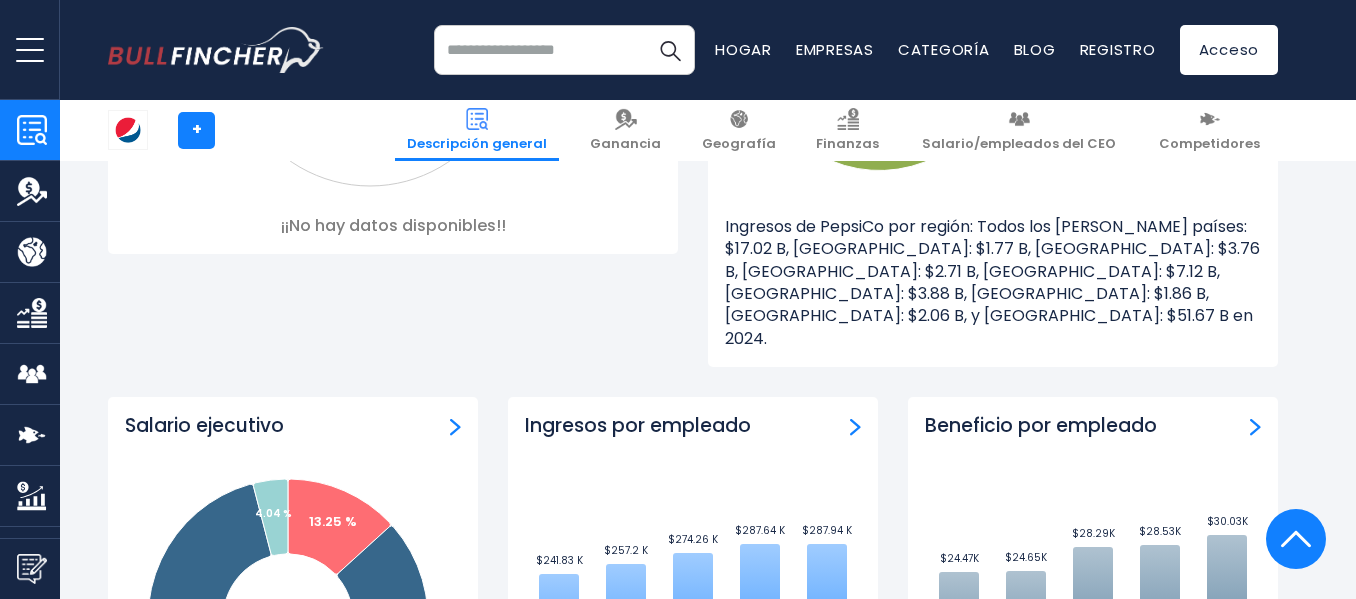 scroll, scrollTop: 2530, scrollLeft: 0, axis: vertical 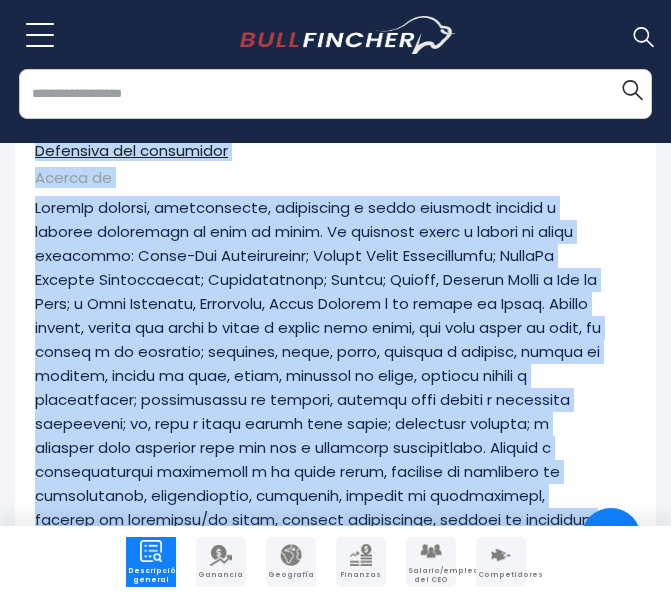 click at bounding box center (320, 435) 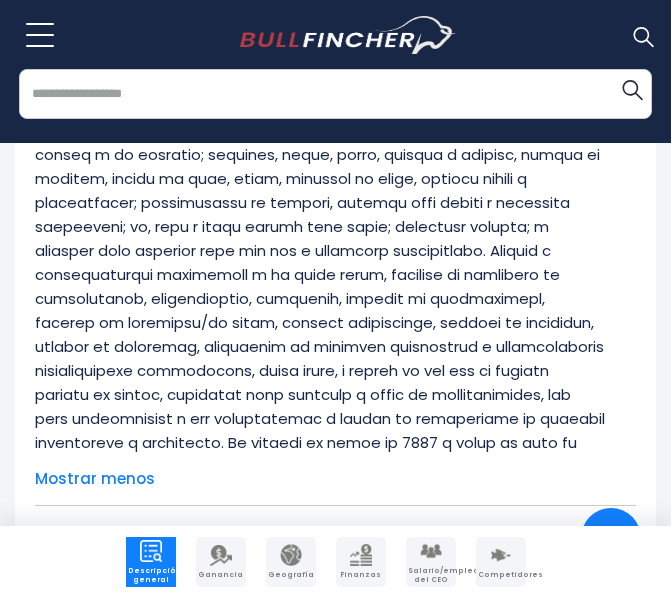 scroll, scrollTop: 826, scrollLeft: 0, axis: vertical 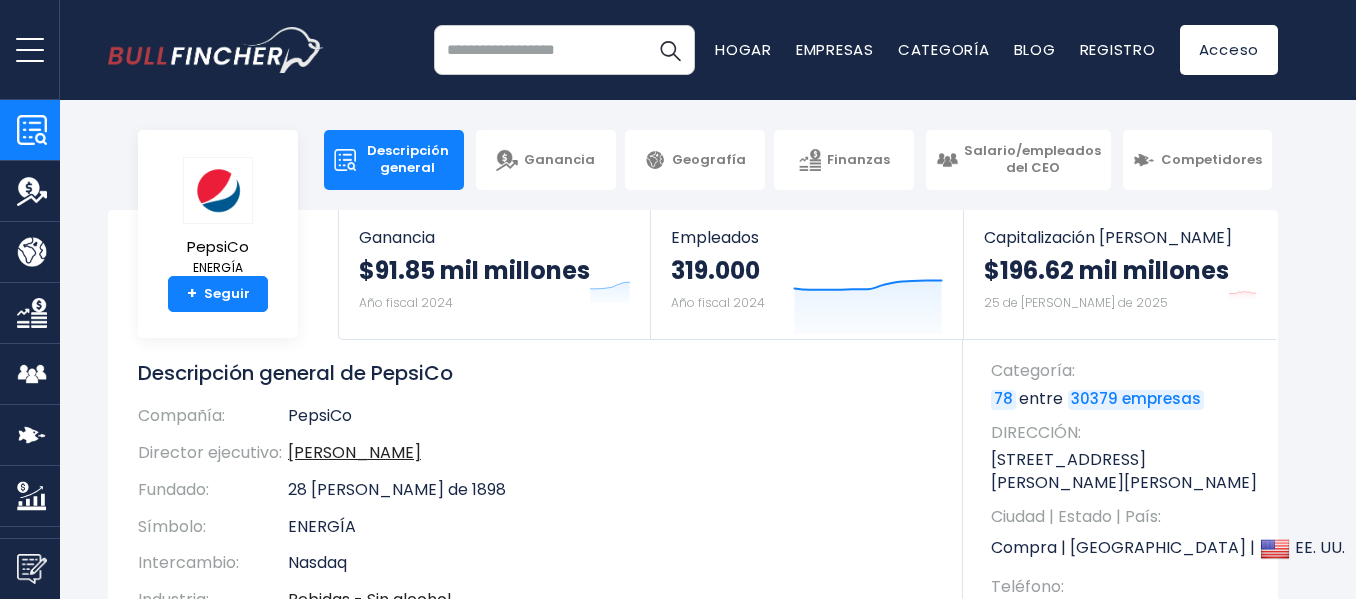 click at bounding box center (32, 252) 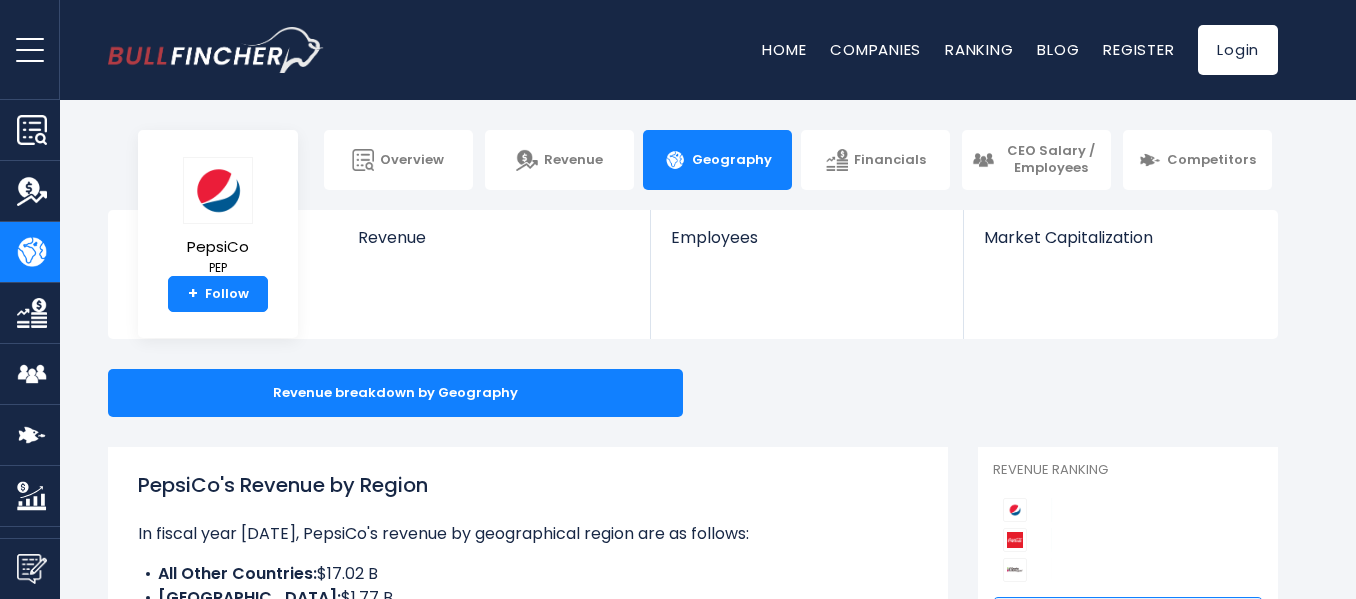 scroll, scrollTop: 0, scrollLeft: 0, axis: both 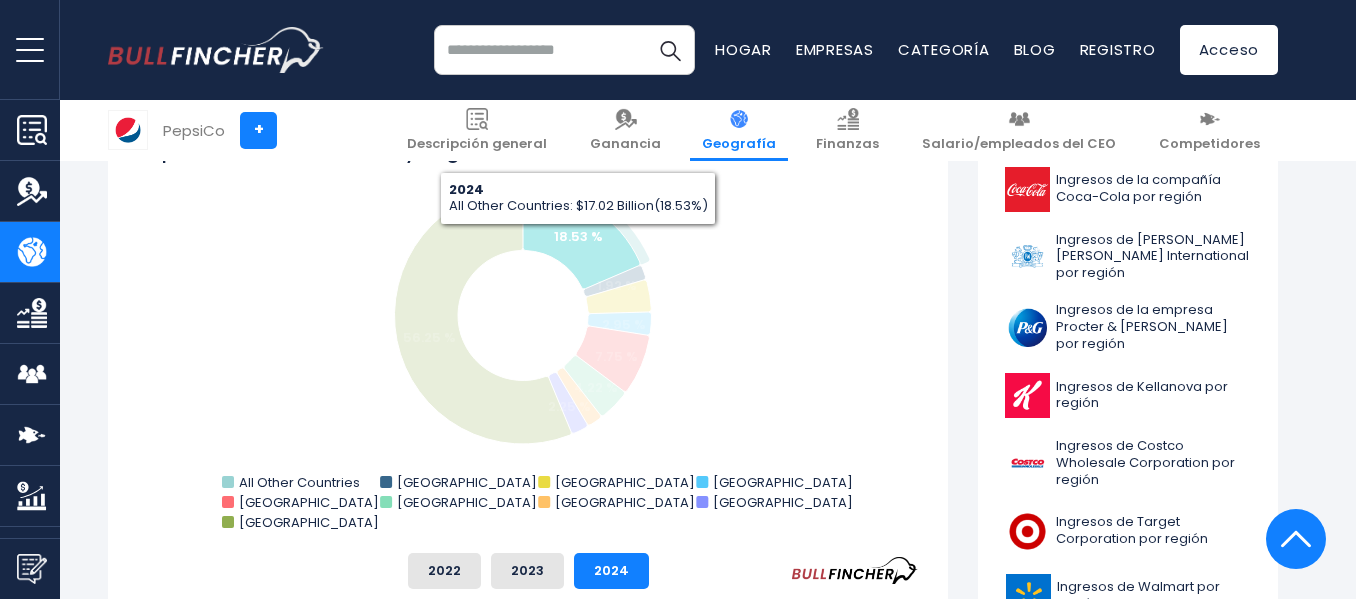 click on "18.53 %" 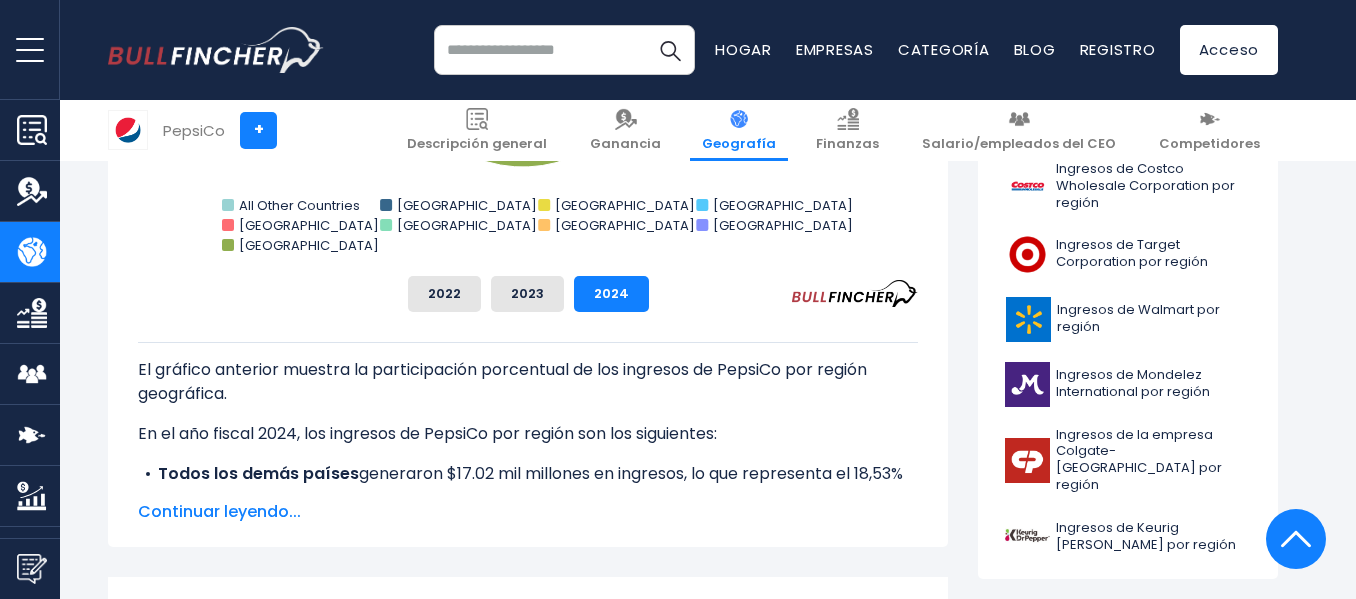 scroll, scrollTop: 866, scrollLeft: 0, axis: vertical 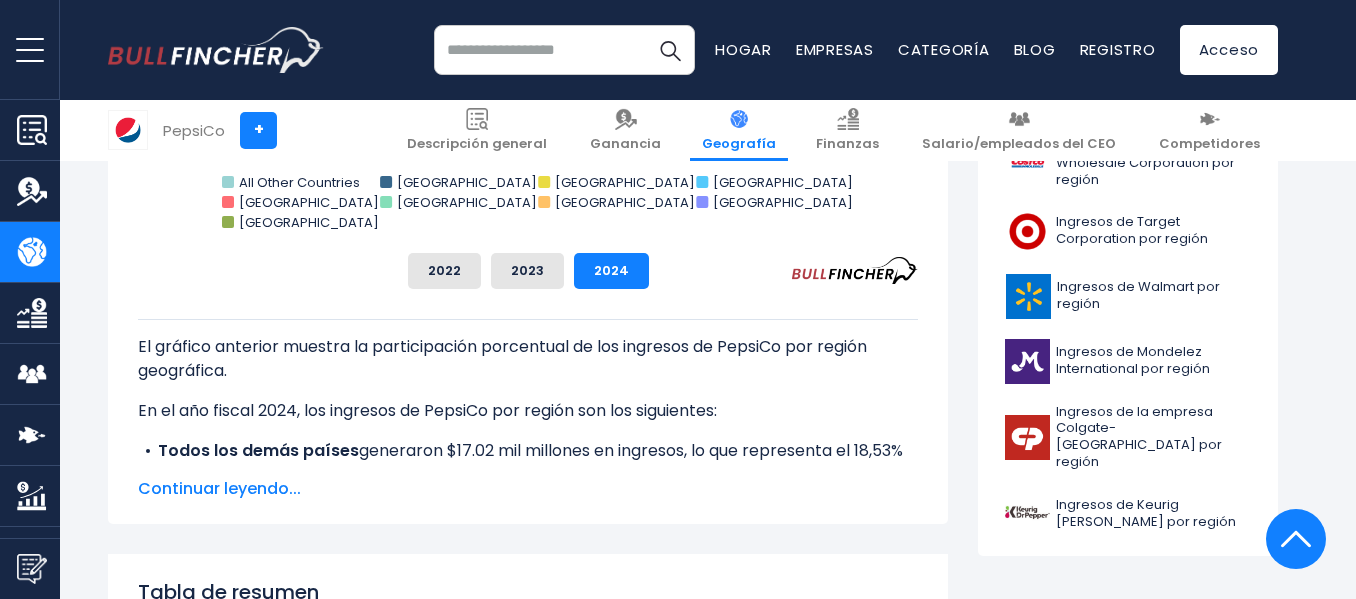 click on "Continuar leyendo..." at bounding box center (219, 488) 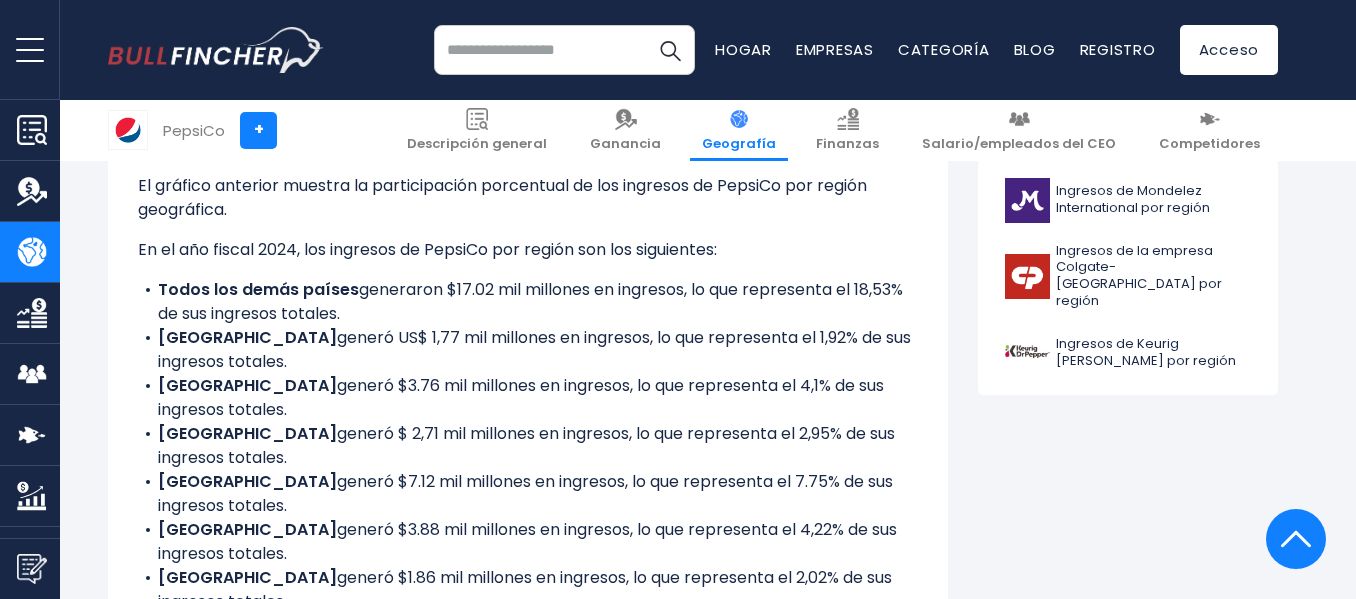 scroll, scrollTop: 1039, scrollLeft: 0, axis: vertical 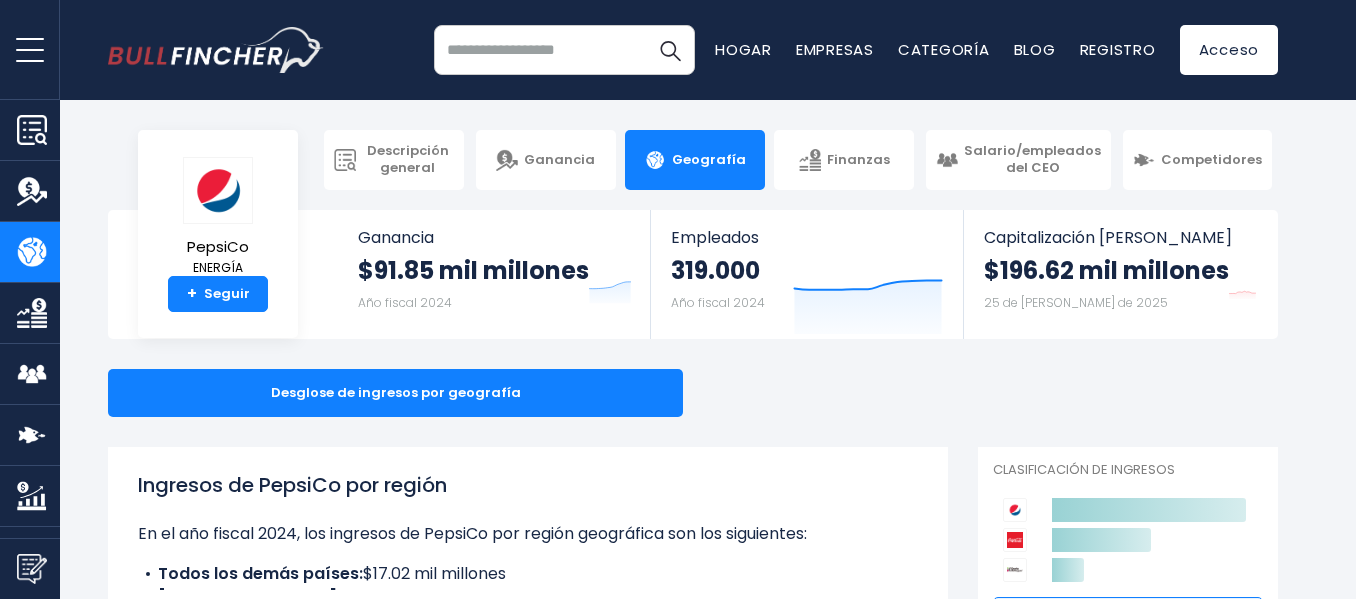 click on "PepsiCo
ENERGÍA
+ Seguir
Ganancia
$91.85 mil millones
Año fiscal 2024
Created with Highcharts 12.1.2
Empleados
319.000
Año fiscal 2024
Created with Highcharts 12.1.2
Capitalización de mercado" at bounding box center (693, 274) 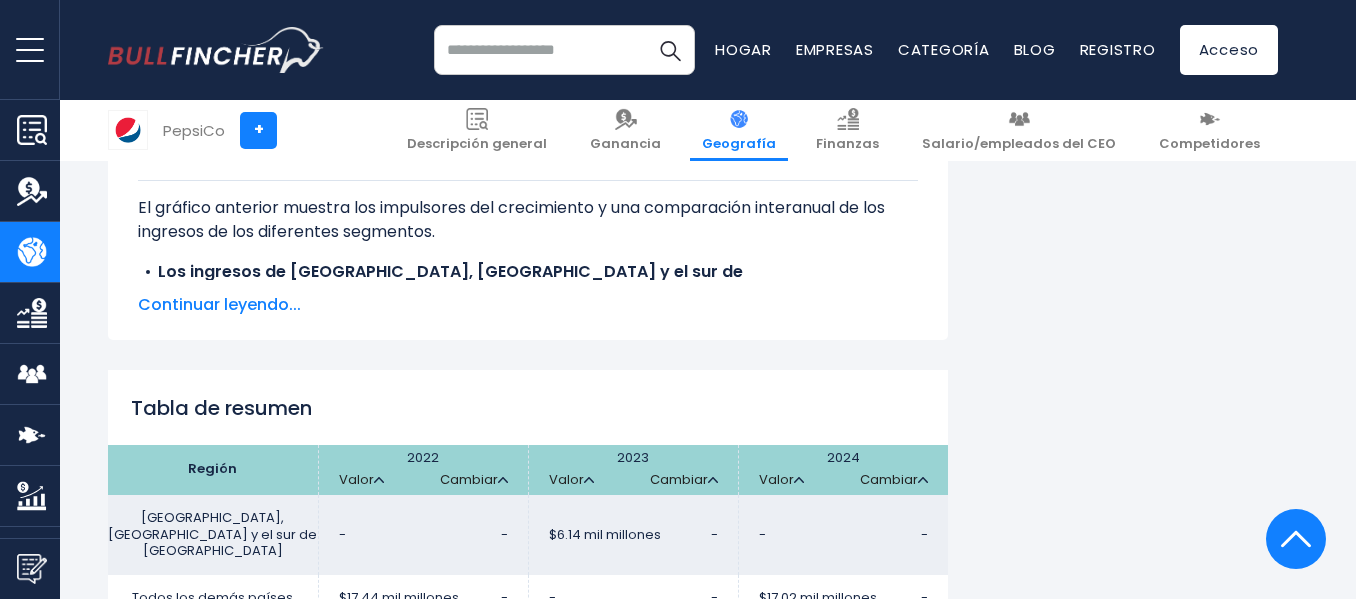 scroll, scrollTop: 3523, scrollLeft: 0, axis: vertical 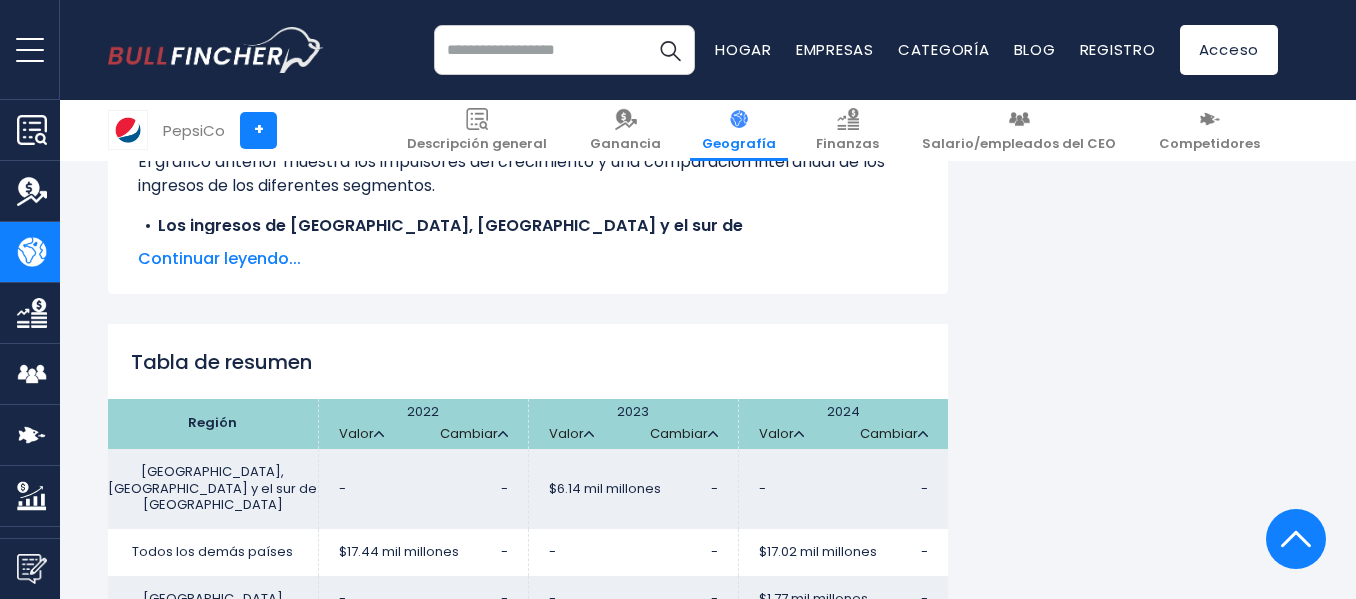 click on "Ingresos de PepsiCo por región
En el año fiscal 2024, los ingresos de PepsiCo por región geográfica son los siguientes:
Todos los demás países:
$17.02 mil millones
BRASIL:
$1.77 mil millones
CANADÁ: CHINA: MÉXICO: Rusia: SUDÁFRICA: REINO UNIDO: Vea" at bounding box center (693, -431) 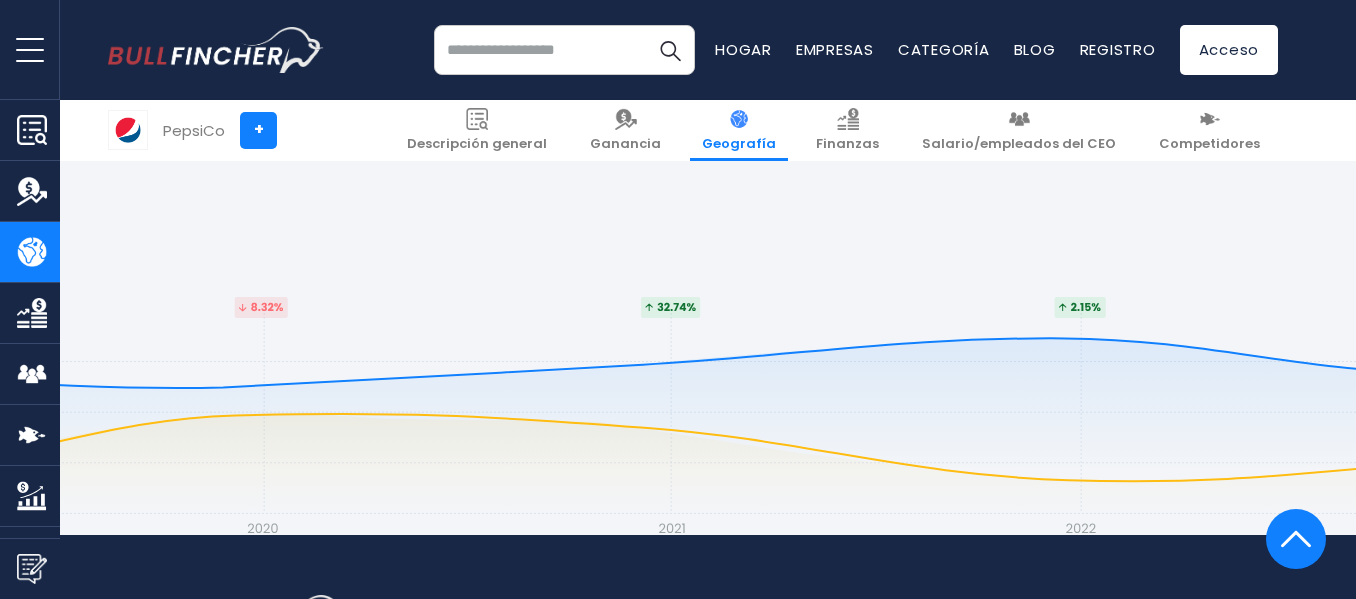 scroll, scrollTop: 5487, scrollLeft: 0, axis: vertical 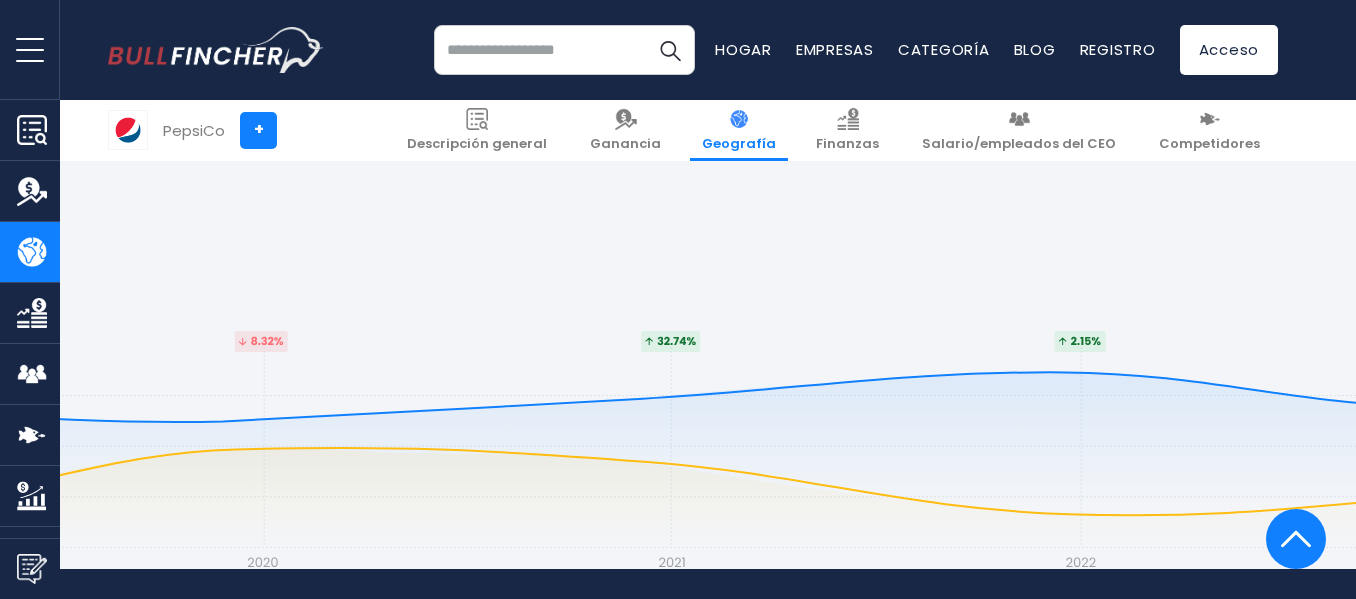 click on "Bullfincher es una plataforma de inteligencia empresarial e investigación visual. [DEMOGRAPHIC_DATA] que detrás de cada gran empresa hay una gran historia. En Bullfincher, simplificamos la narración de historias mediante imágenes dinámicas, gráficos y tablas." at bounding box center [693, 747] 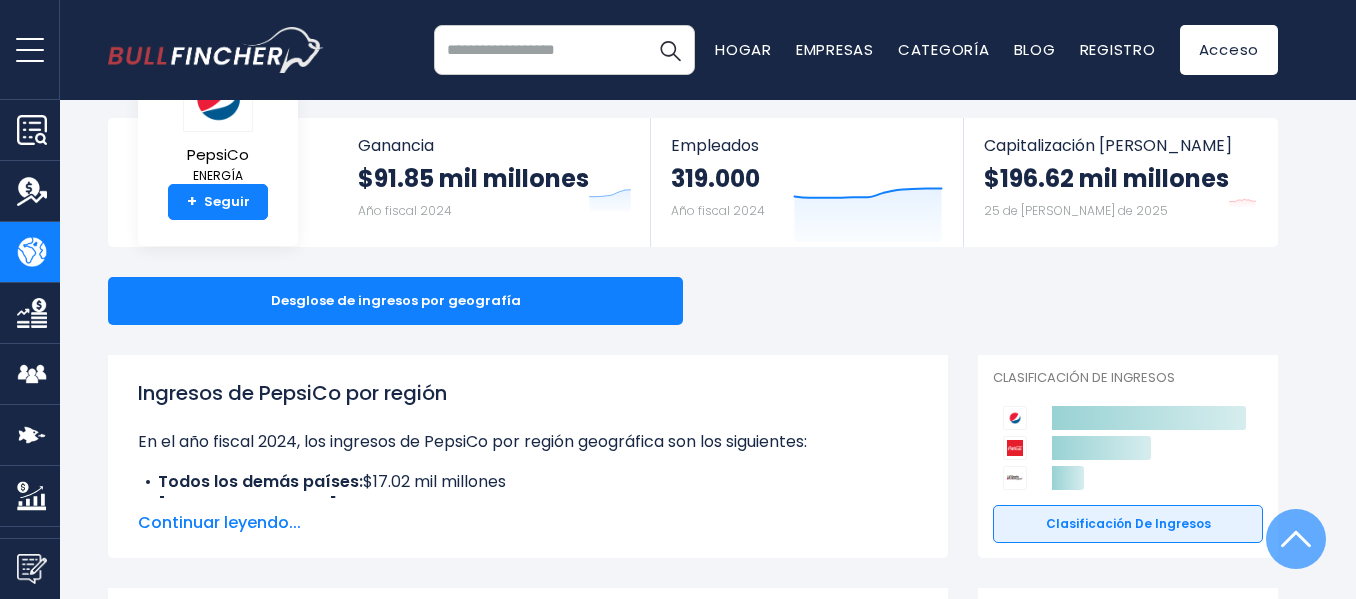 scroll, scrollTop: 23, scrollLeft: 0, axis: vertical 